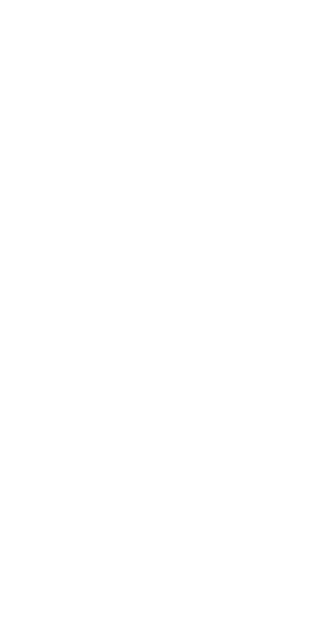 scroll, scrollTop: 0, scrollLeft: 0, axis: both 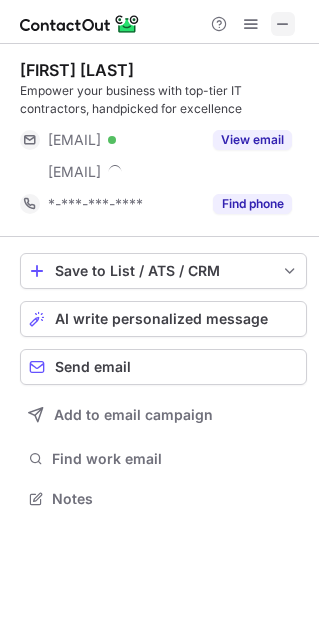 click at bounding box center [283, 24] 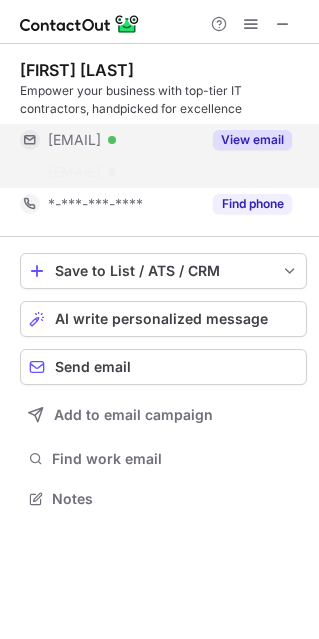 click on "View email" at bounding box center [252, 140] 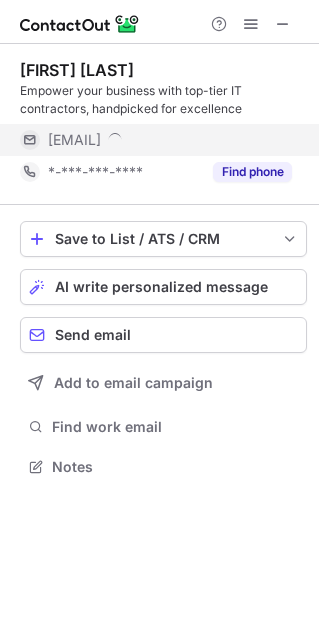 scroll, scrollTop: 452, scrollLeft: 319, axis: both 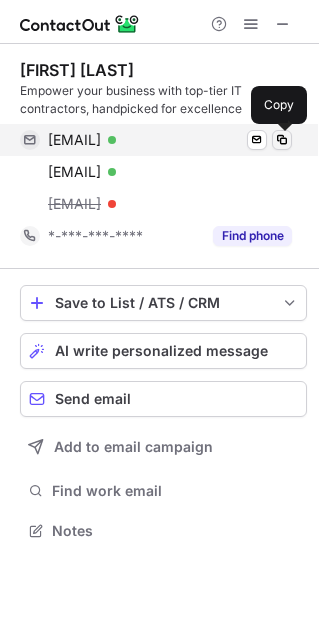 click at bounding box center (282, 140) 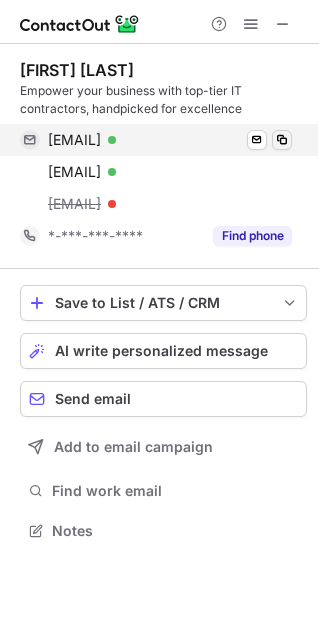 click at bounding box center [282, 140] 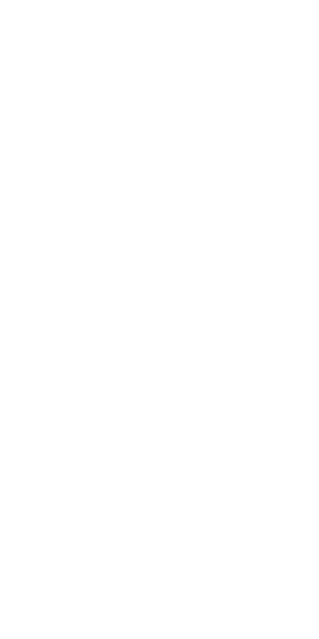 scroll, scrollTop: 0, scrollLeft: 0, axis: both 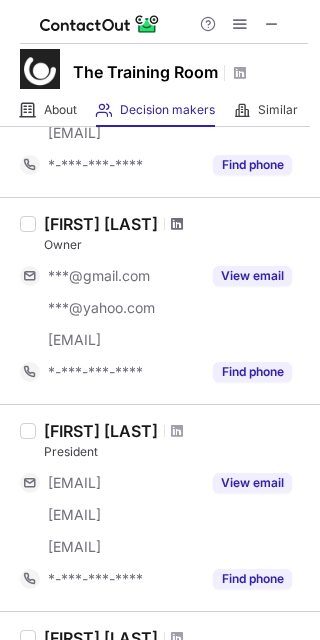 click at bounding box center (177, 224) 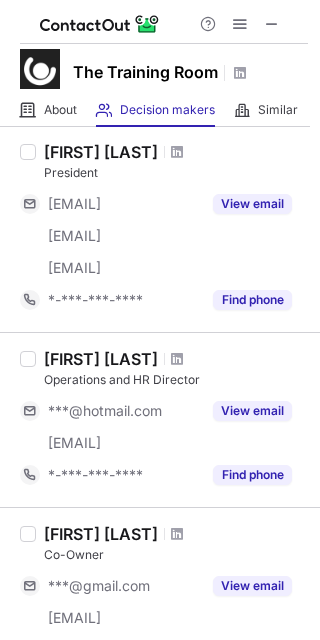 scroll, scrollTop: 677, scrollLeft: 0, axis: vertical 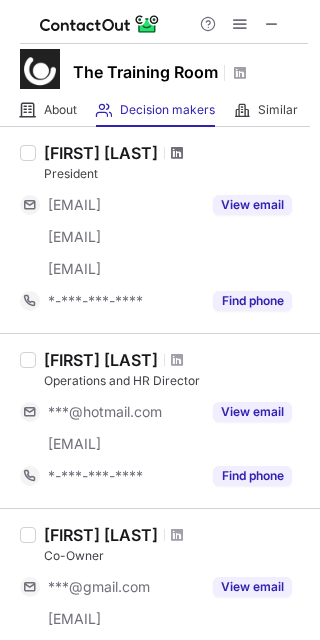 click at bounding box center [177, 153] 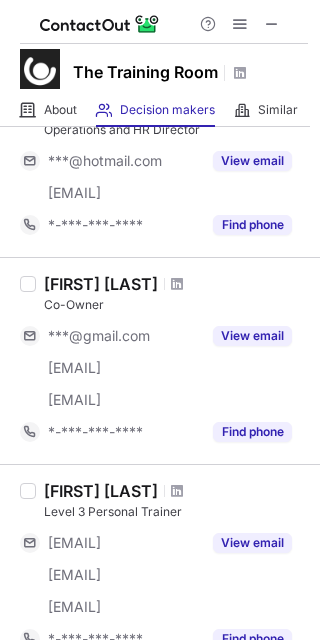 scroll, scrollTop: 1067, scrollLeft: 0, axis: vertical 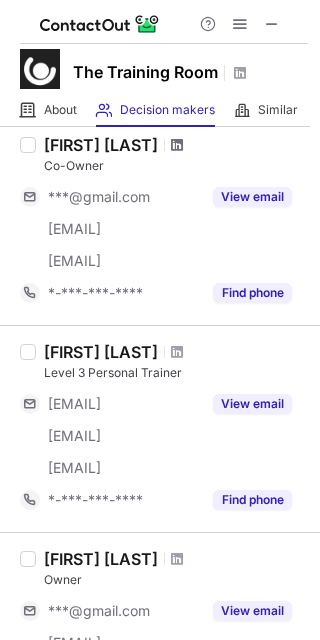 click at bounding box center (177, 145) 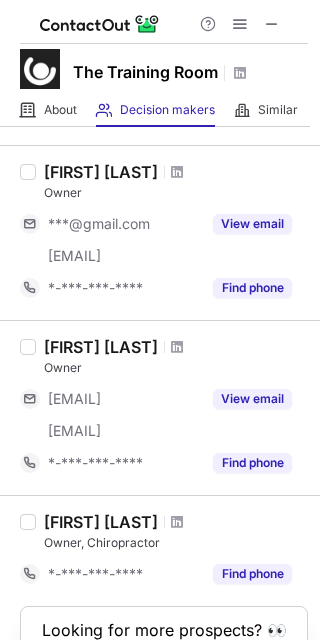 scroll, scrollTop: 1568, scrollLeft: 0, axis: vertical 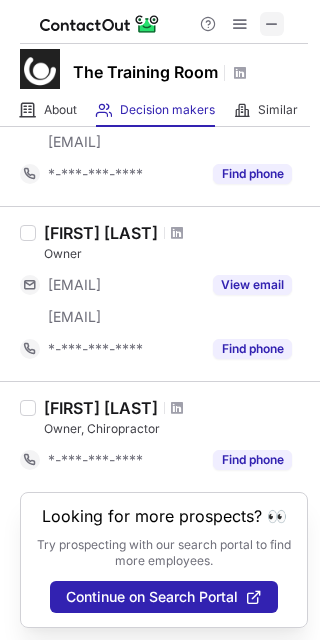 click at bounding box center (272, 24) 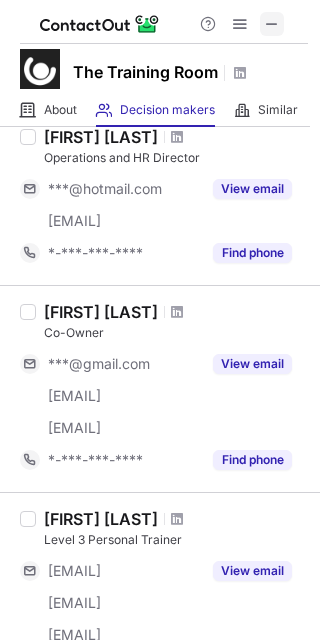 scroll, scrollTop: 899, scrollLeft: 0, axis: vertical 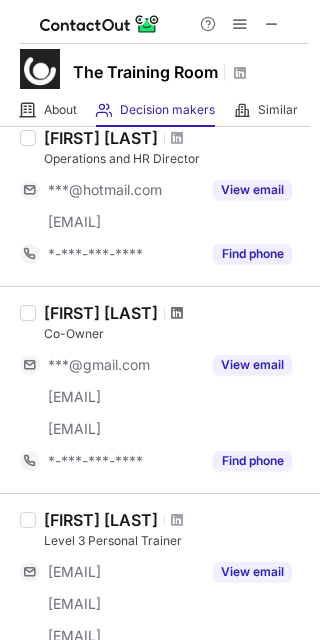 click at bounding box center (177, 313) 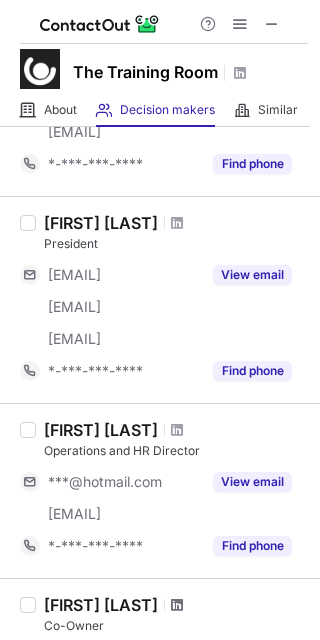 scroll, scrollTop: 544, scrollLeft: 0, axis: vertical 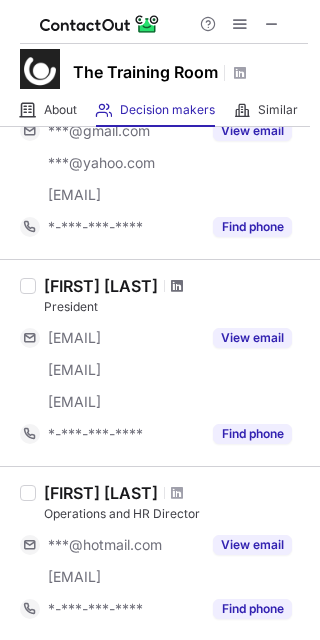 click at bounding box center (177, 286) 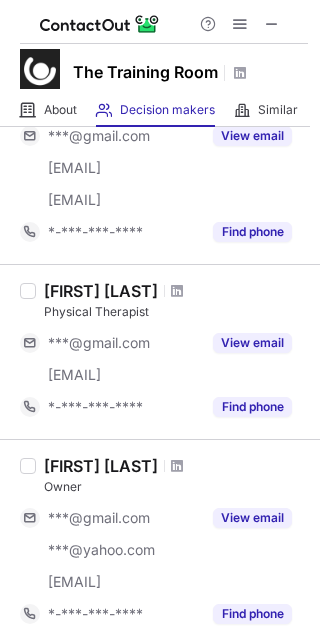 scroll, scrollTop: 0, scrollLeft: 0, axis: both 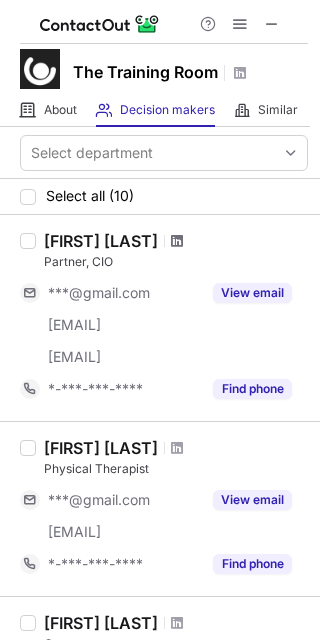 click at bounding box center [177, 241] 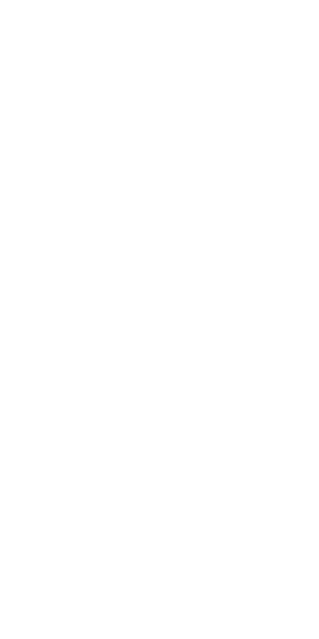 scroll, scrollTop: 0, scrollLeft: 0, axis: both 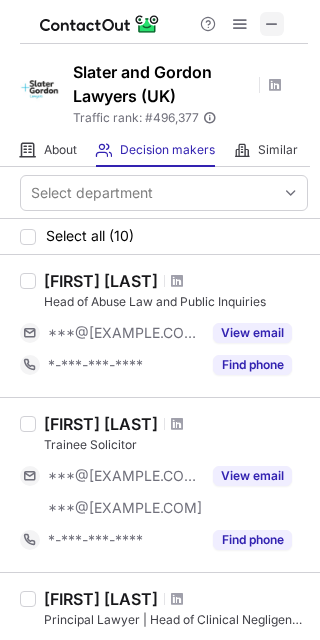 click at bounding box center [272, 24] 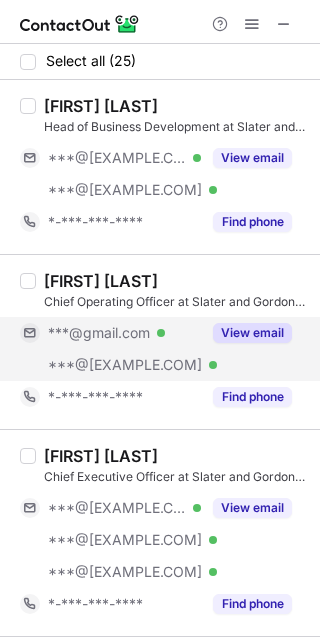 click on "View email" at bounding box center (252, 333) 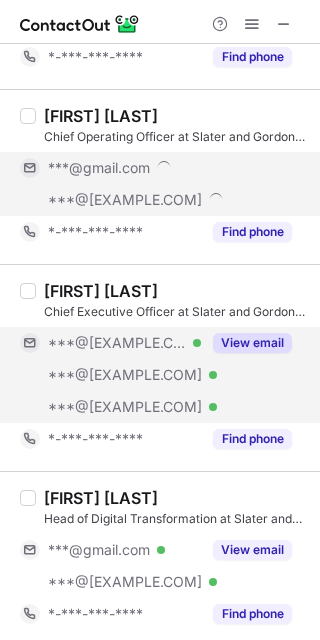 click on "View email" at bounding box center (252, 343) 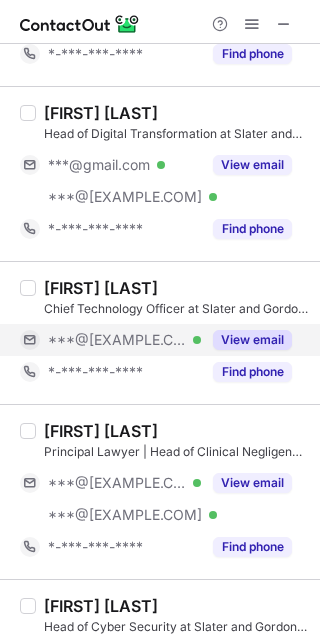 click on "View email" at bounding box center (252, 340) 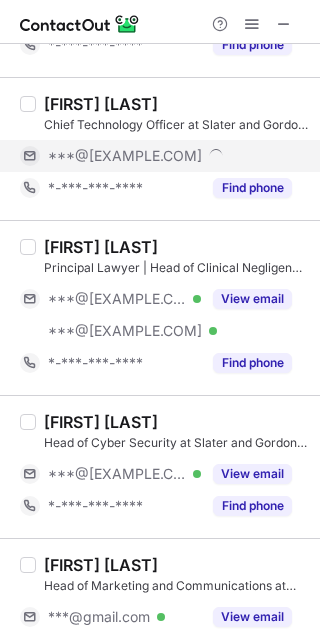 scroll, scrollTop: 734, scrollLeft: 0, axis: vertical 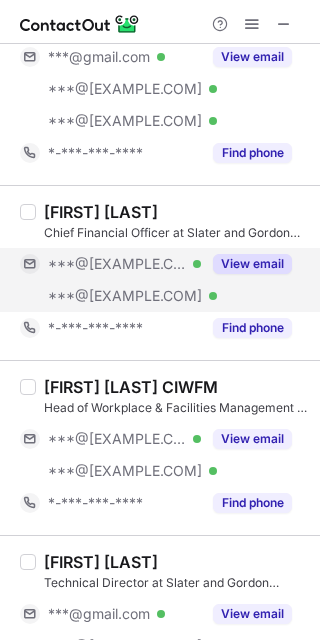 click on "View email" at bounding box center (252, 264) 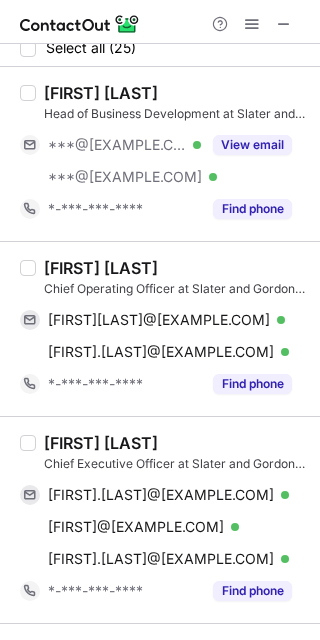 scroll, scrollTop: 0, scrollLeft: 0, axis: both 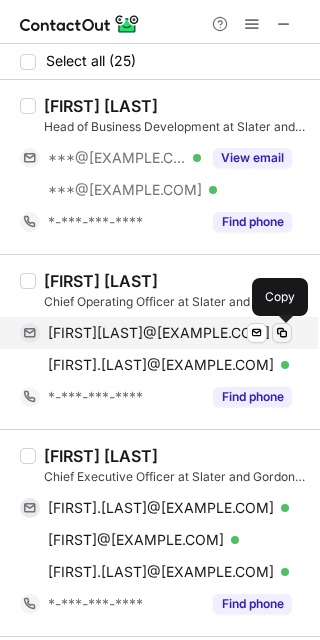 click at bounding box center (282, 333) 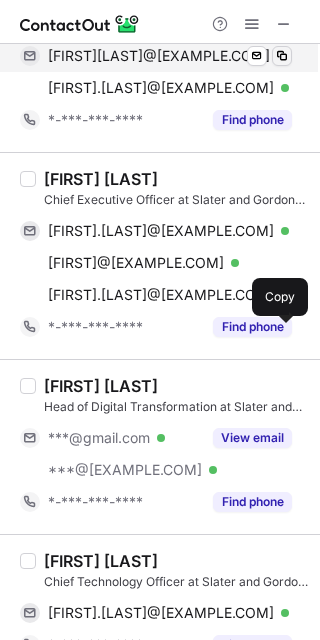 scroll, scrollTop: 276, scrollLeft: 0, axis: vertical 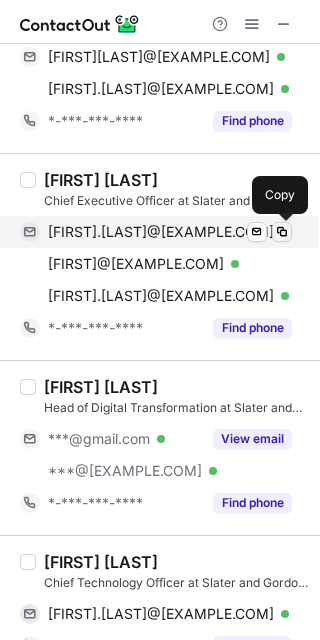 click at bounding box center [282, 232] 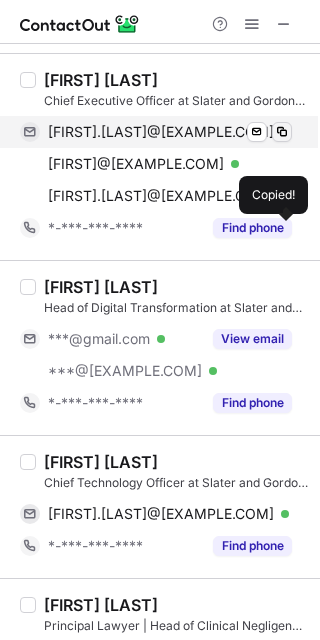 scroll, scrollTop: 386, scrollLeft: 0, axis: vertical 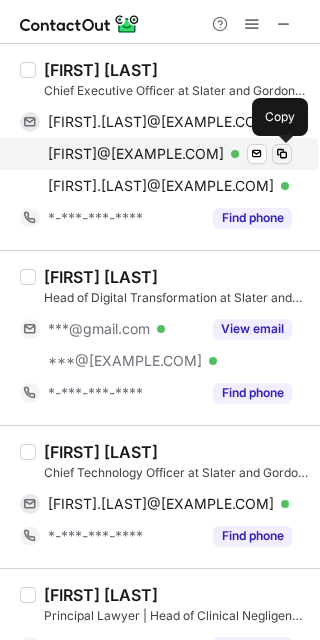 click at bounding box center [282, 154] 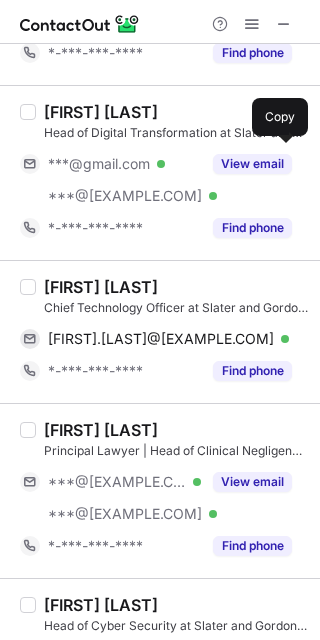 scroll, scrollTop: 603, scrollLeft: 0, axis: vertical 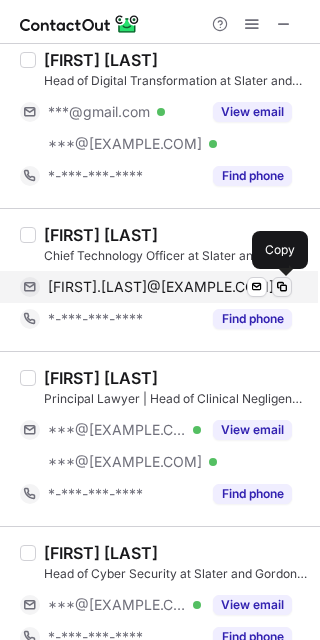click at bounding box center (282, 287) 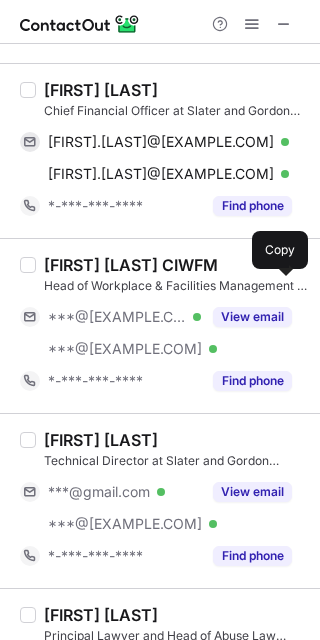 scroll, scrollTop: 1415, scrollLeft: 0, axis: vertical 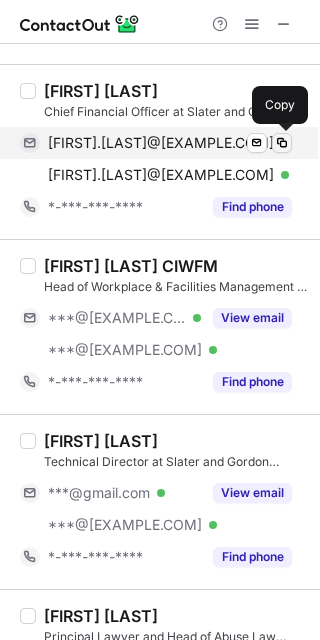 click at bounding box center [282, 143] 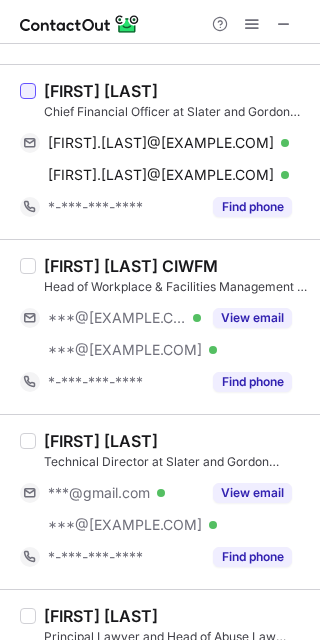 drag, startPoint x: 167, startPoint y: 90, endPoint x: 33, endPoint y: 85, distance: 134.09325 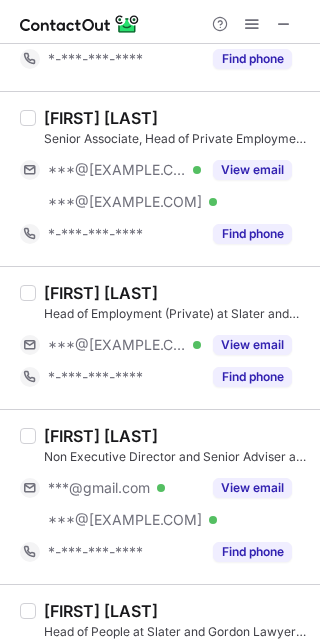 scroll, scrollTop: 3518, scrollLeft: 0, axis: vertical 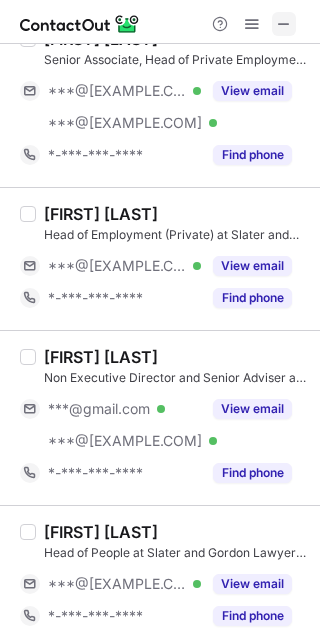 click at bounding box center (284, 24) 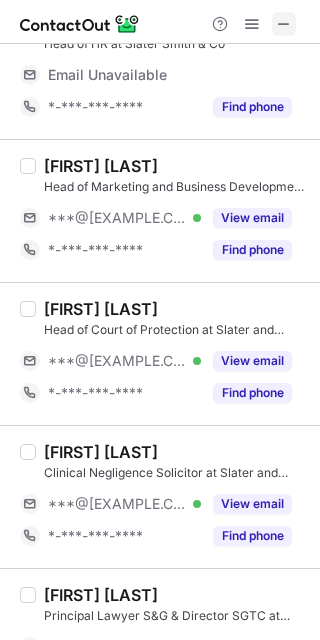 scroll, scrollTop: 0, scrollLeft: 0, axis: both 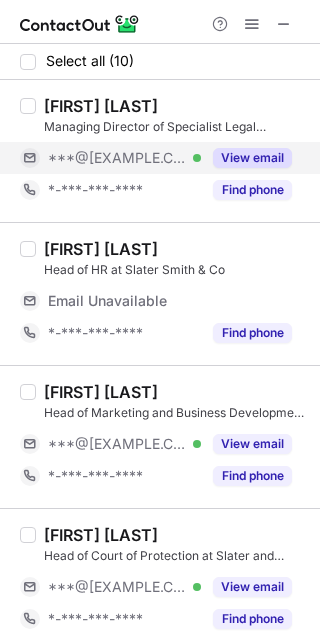 click on "View email" at bounding box center [252, 158] 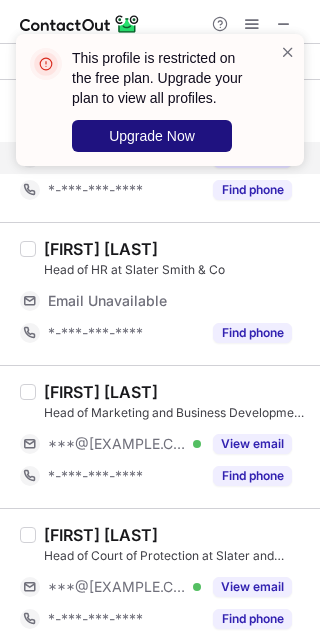 click on "Upgrade Now" at bounding box center [152, 136] 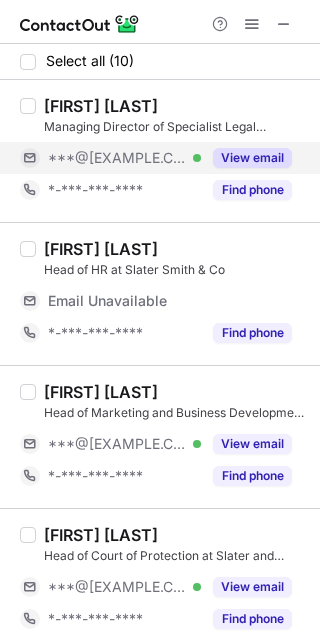 click on "View email" at bounding box center (252, 158) 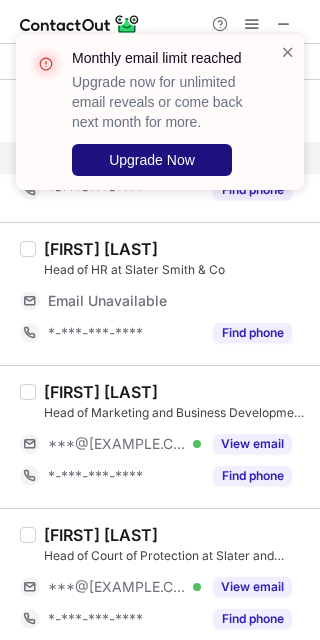 click on "Upgrade Now" at bounding box center [152, 160] 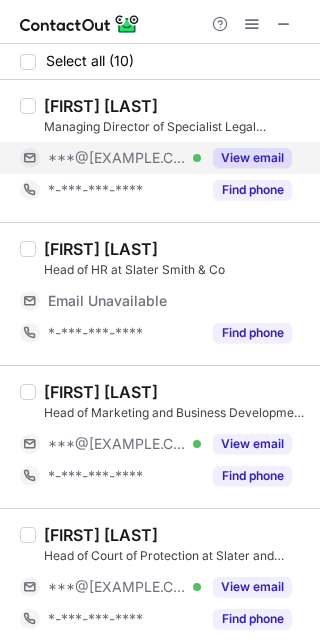 click on "View email" at bounding box center (252, 158) 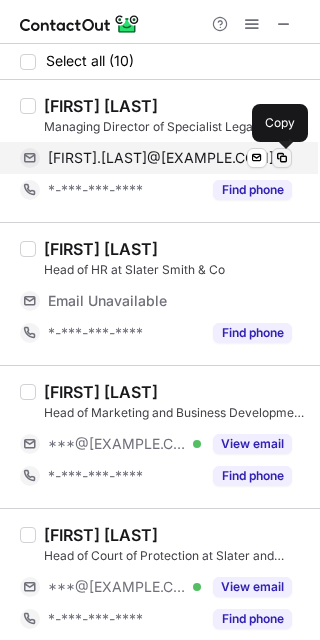 click at bounding box center (282, 158) 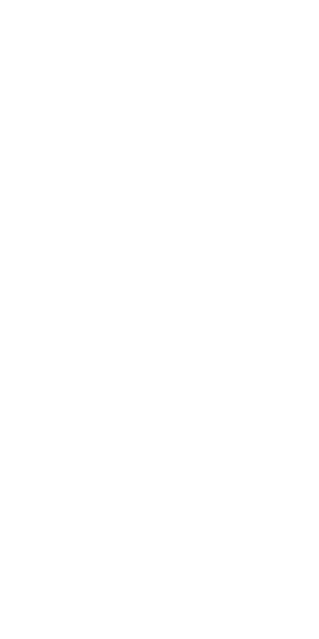 scroll, scrollTop: 0, scrollLeft: 0, axis: both 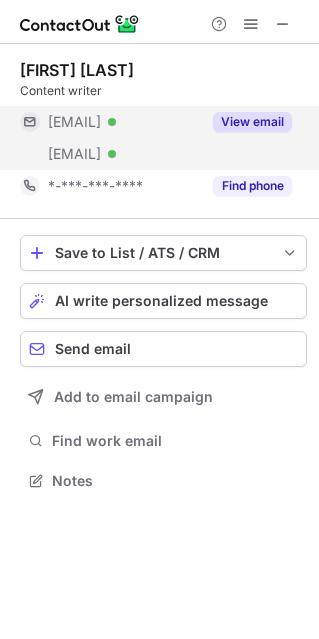 click on "View email" at bounding box center [252, 122] 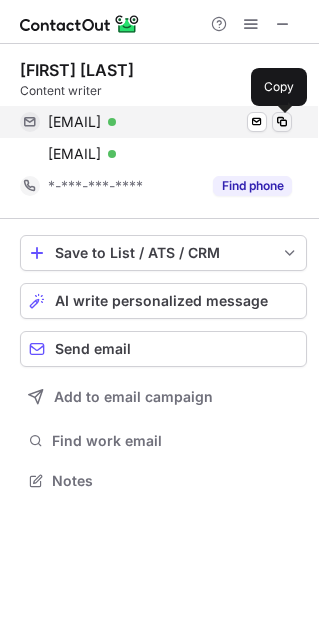click at bounding box center [282, 122] 